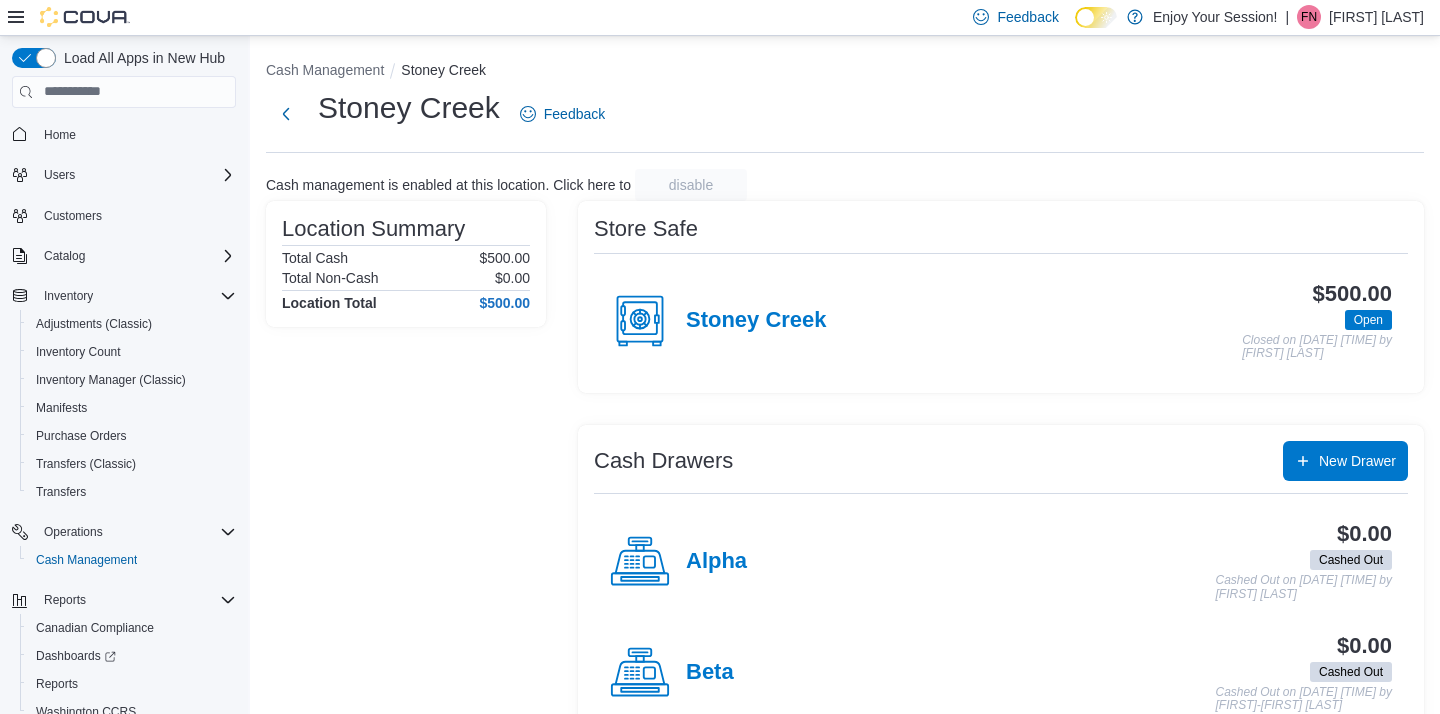 scroll, scrollTop: 0, scrollLeft: 0, axis: both 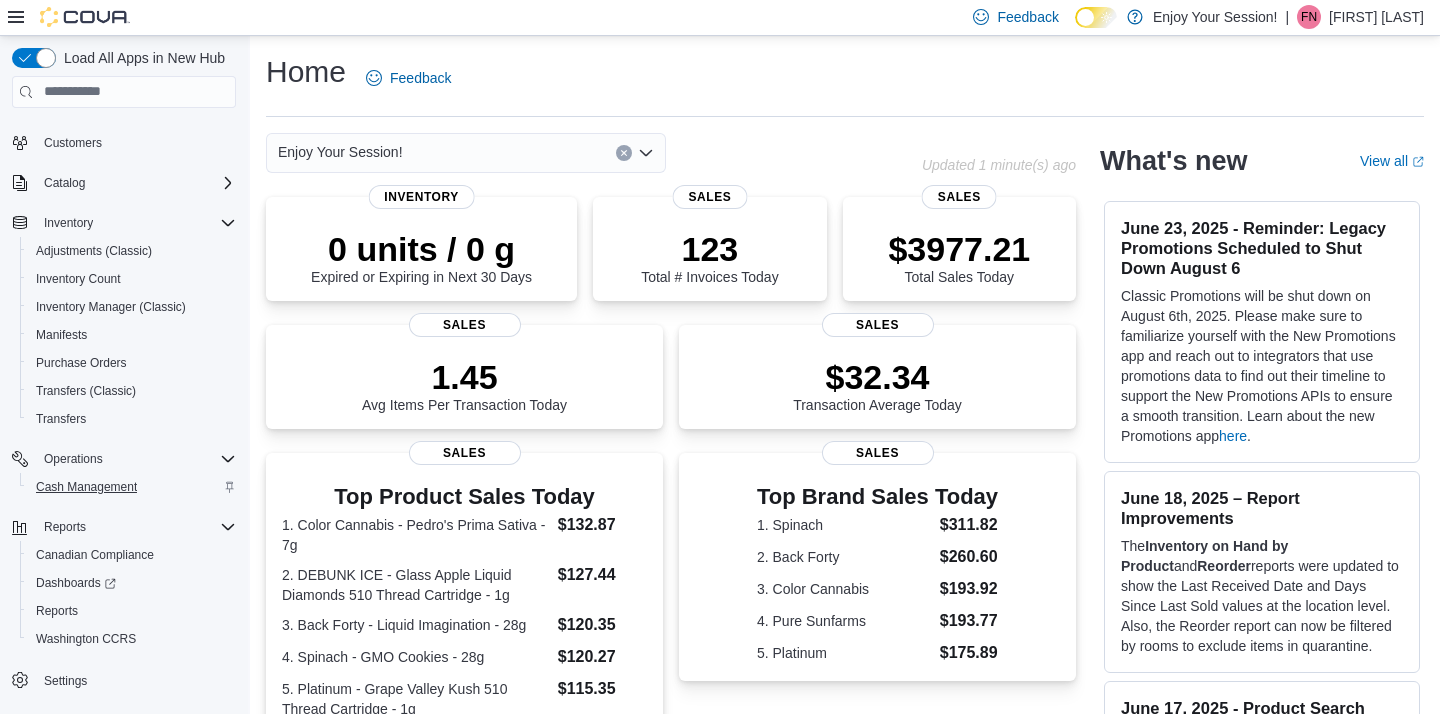 click on "Cash Management" at bounding box center [86, 487] 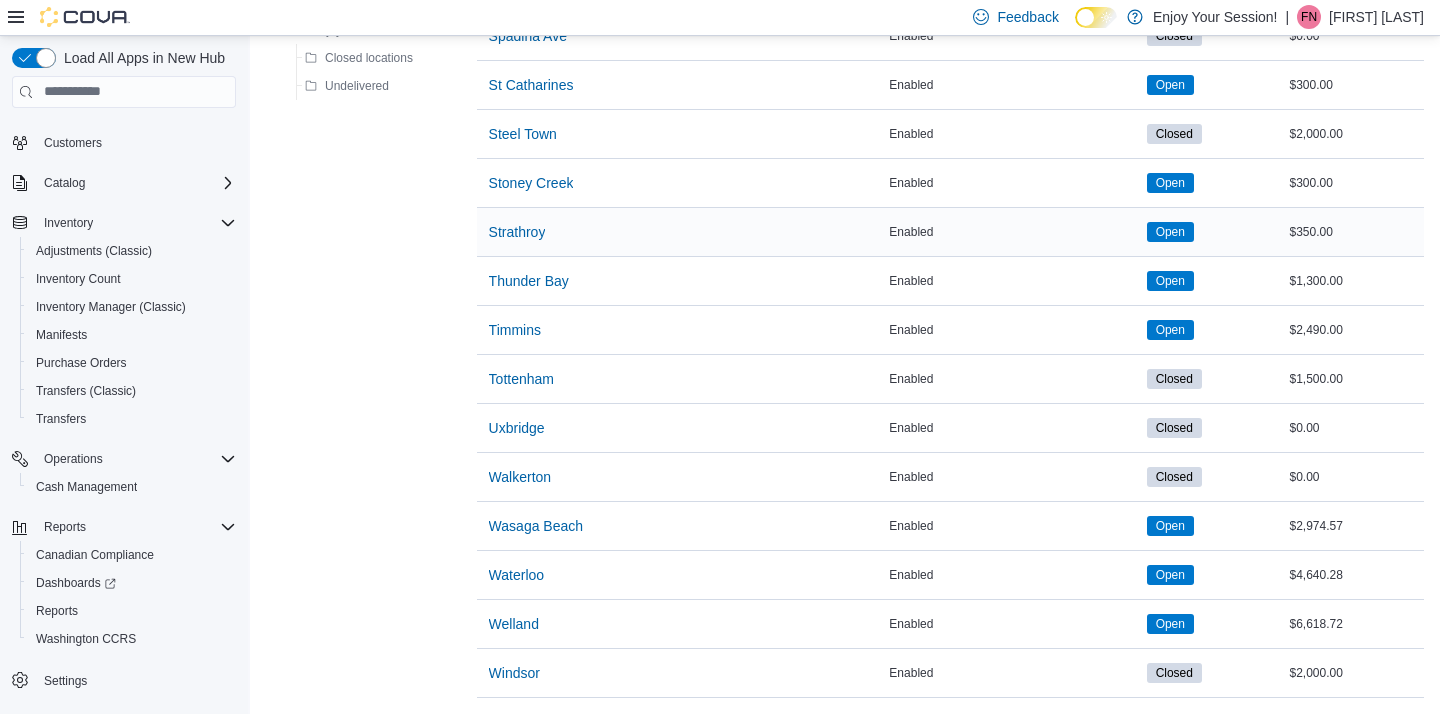scroll, scrollTop: 2405, scrollLeft: 0, axis: vertical 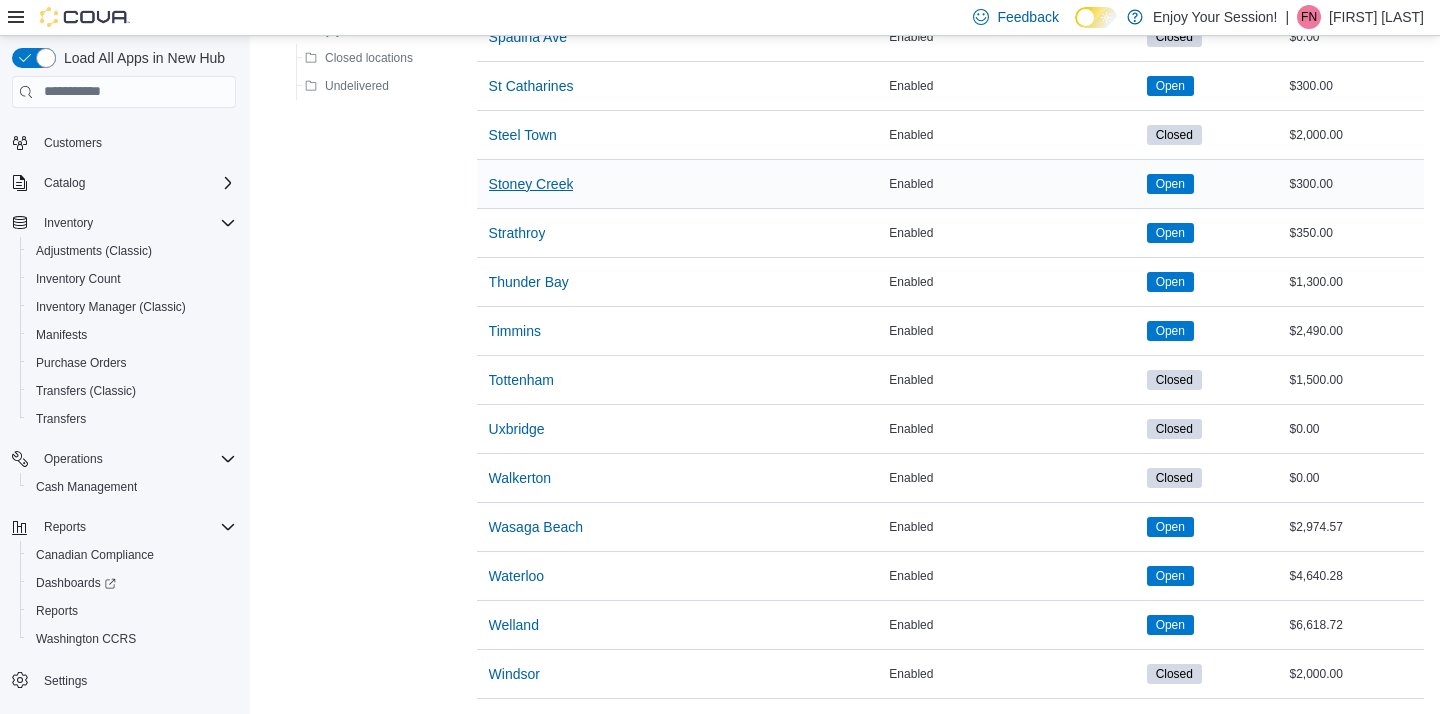 click on "Stoney Creek" at bounding box center (531, 184) 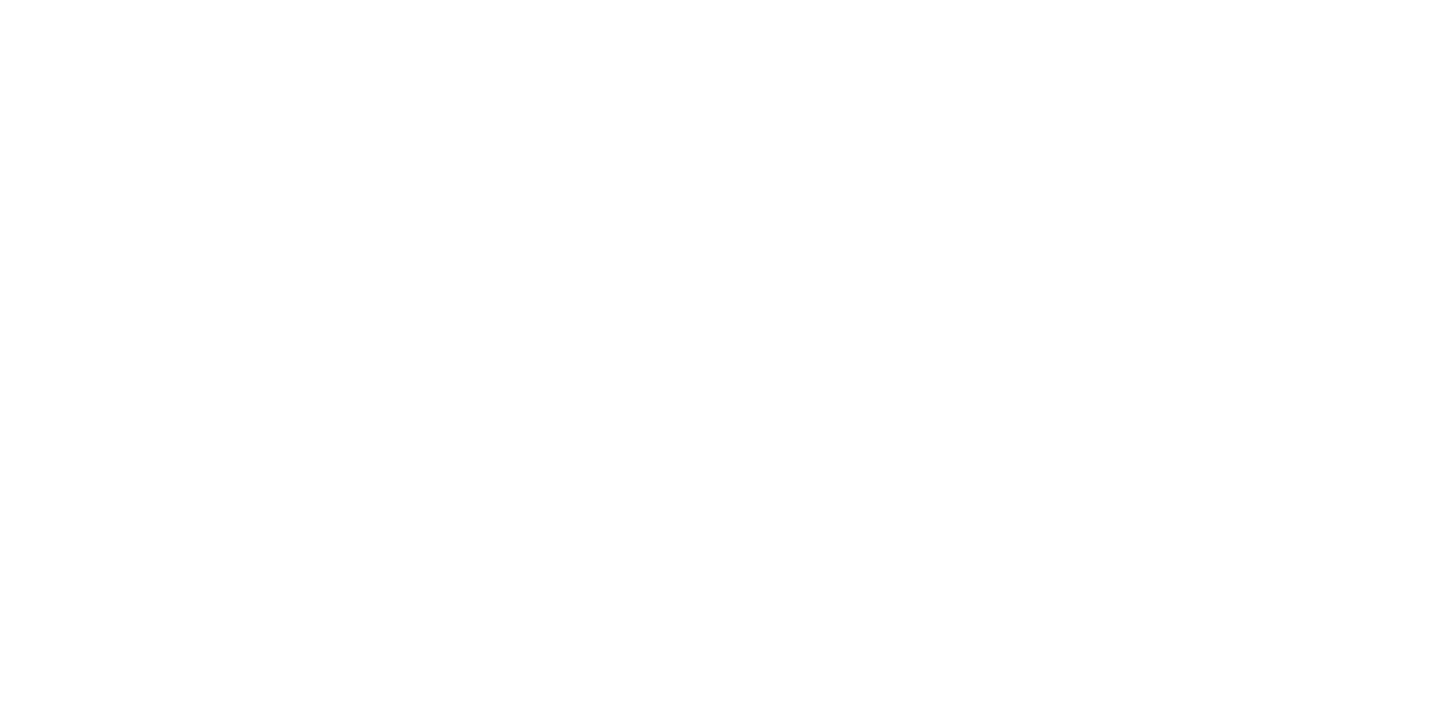 scroll, scrollTop: 0, scrollLeft: 0, axis: both 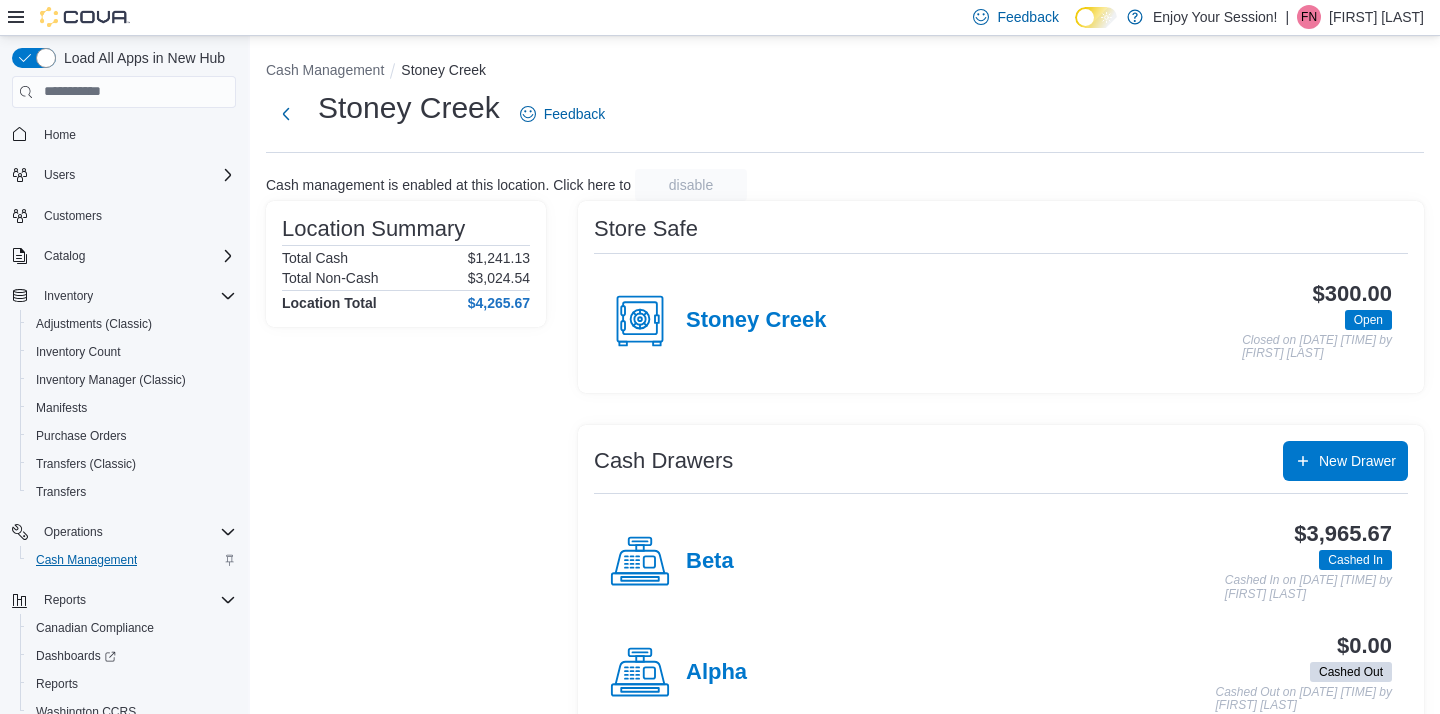 click on "Cash Management" at bounding box center [86, 560] 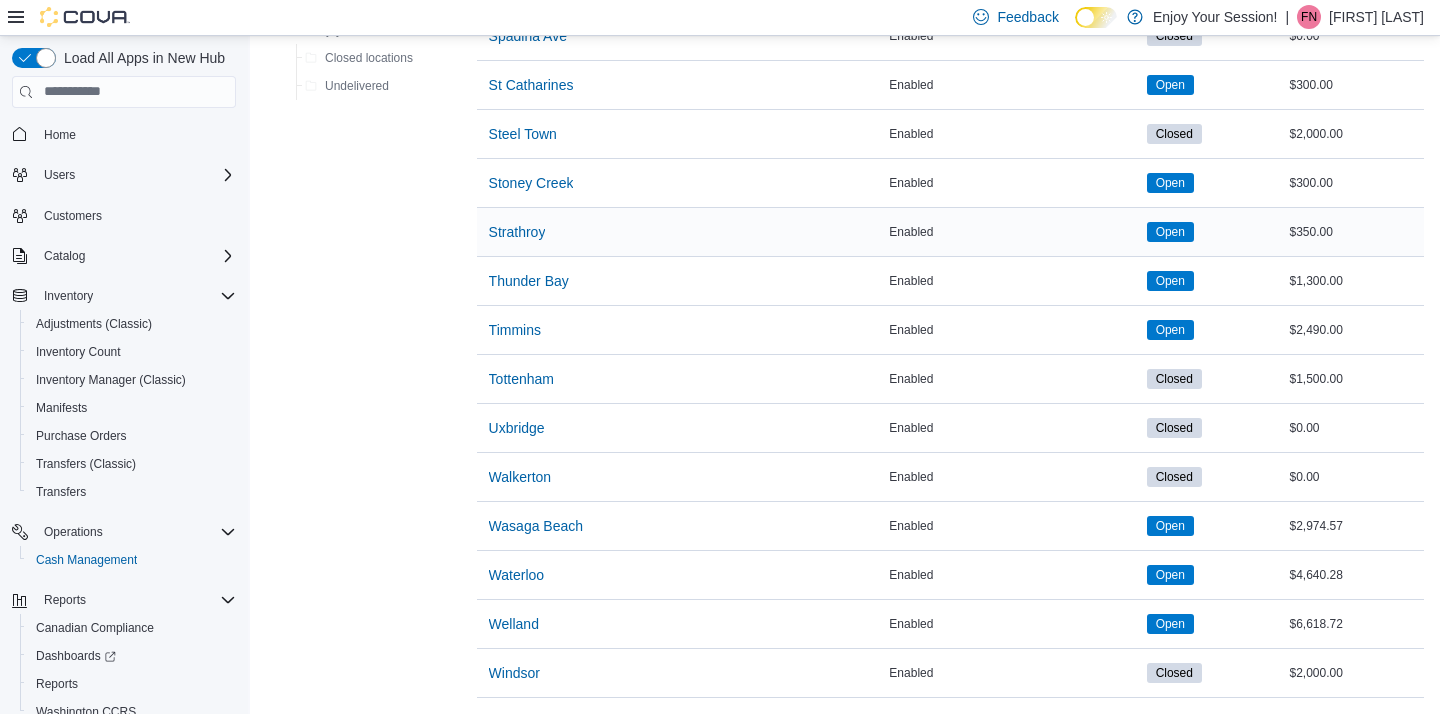 scroll, scrollTop: 2405, scrollLeft: 0, axis: vertical 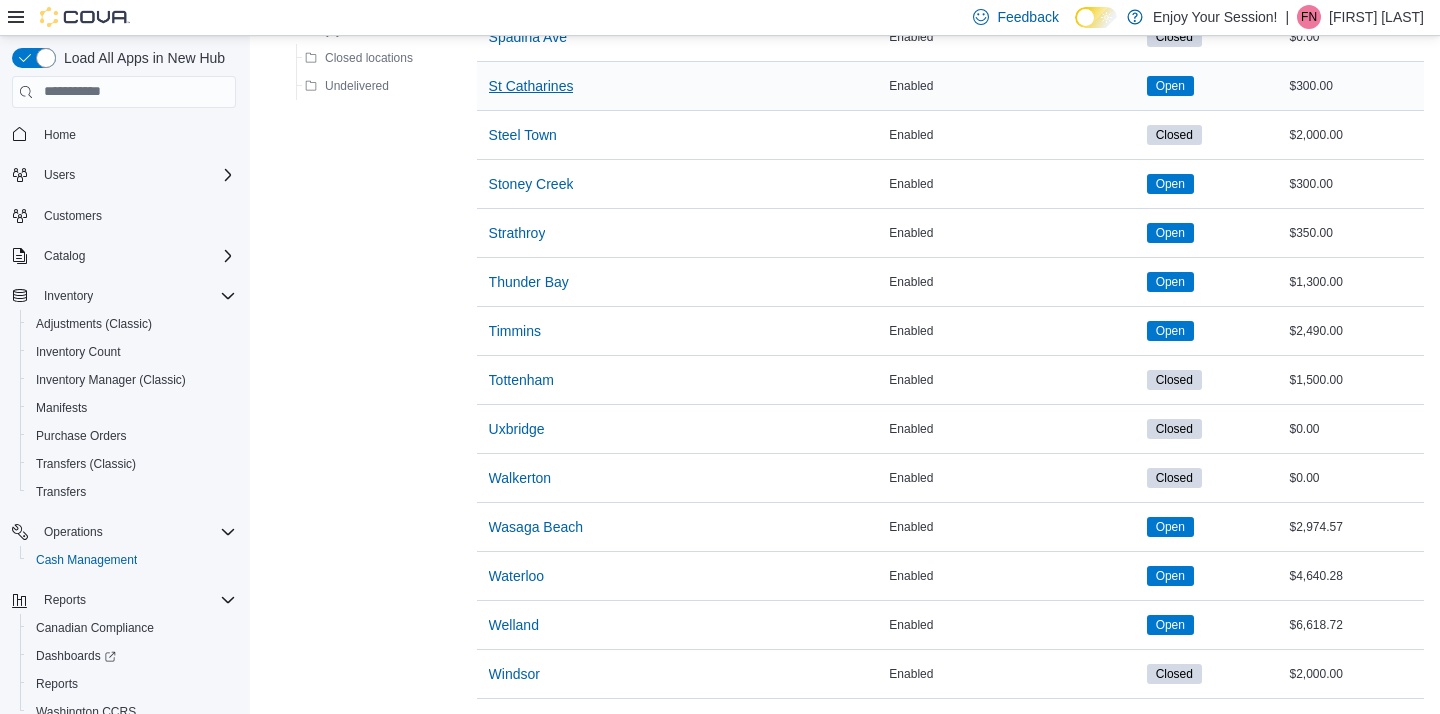 click on "St Catharines" at bounding box center (531, 86) 